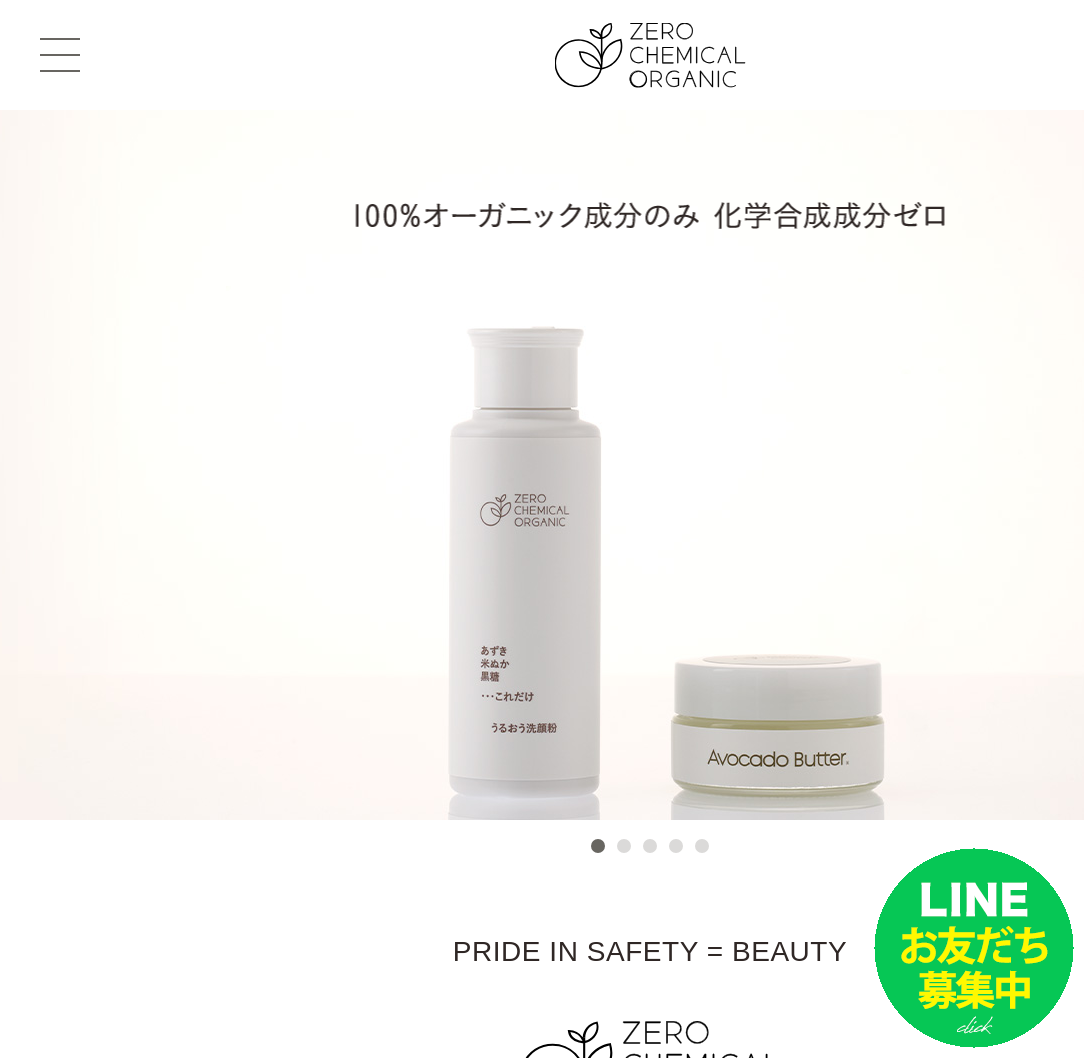 scroll, scrollTop: 0, scrollLeft: 0, axis: both 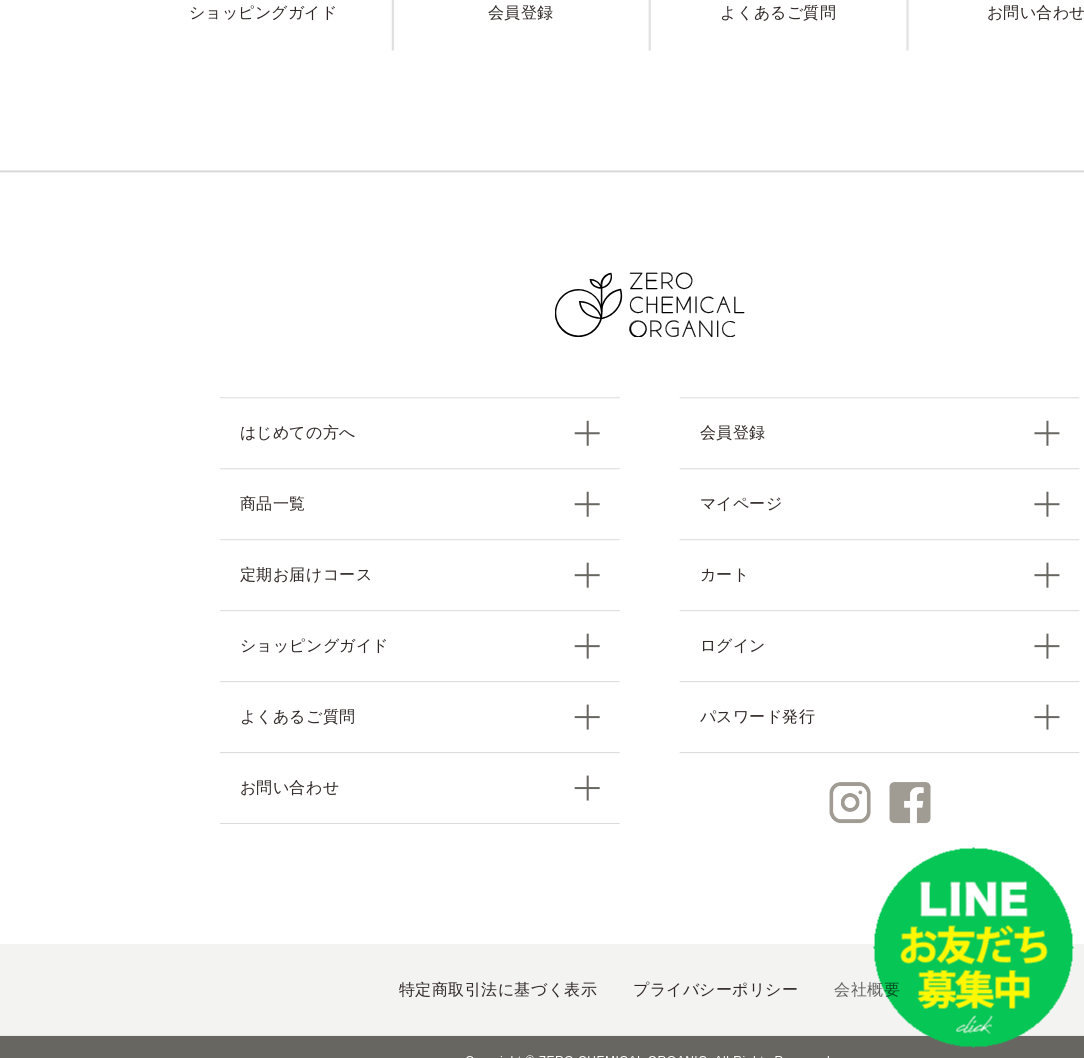 click on "会社概要" at bounding box center [868, 989] 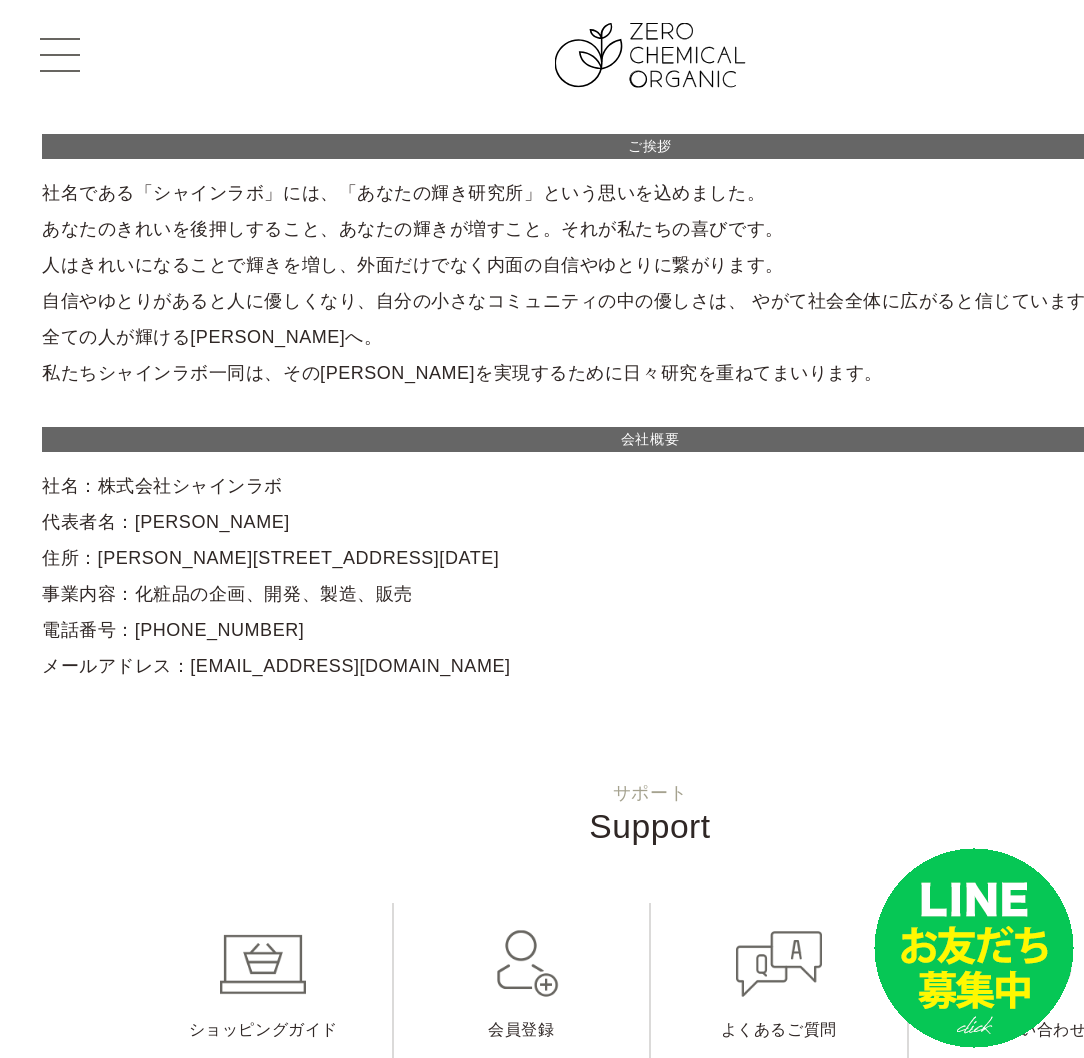 scroll, scrollTop: 0, scrollLeft: 0, axis: both 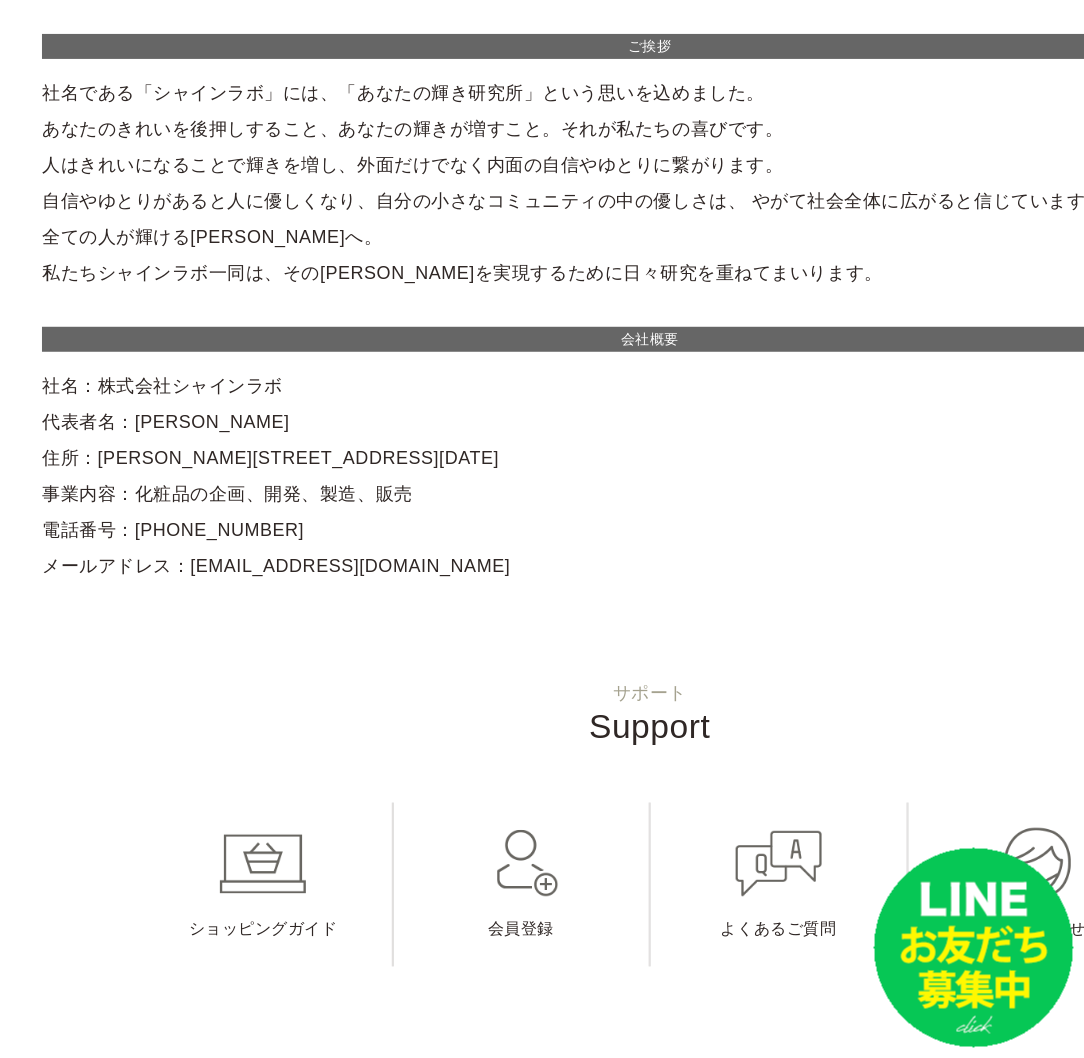drag, startPoint x: 254, startPoint y: 389, endPoint x: 158, endPoint y: 395, distance: 96.18732 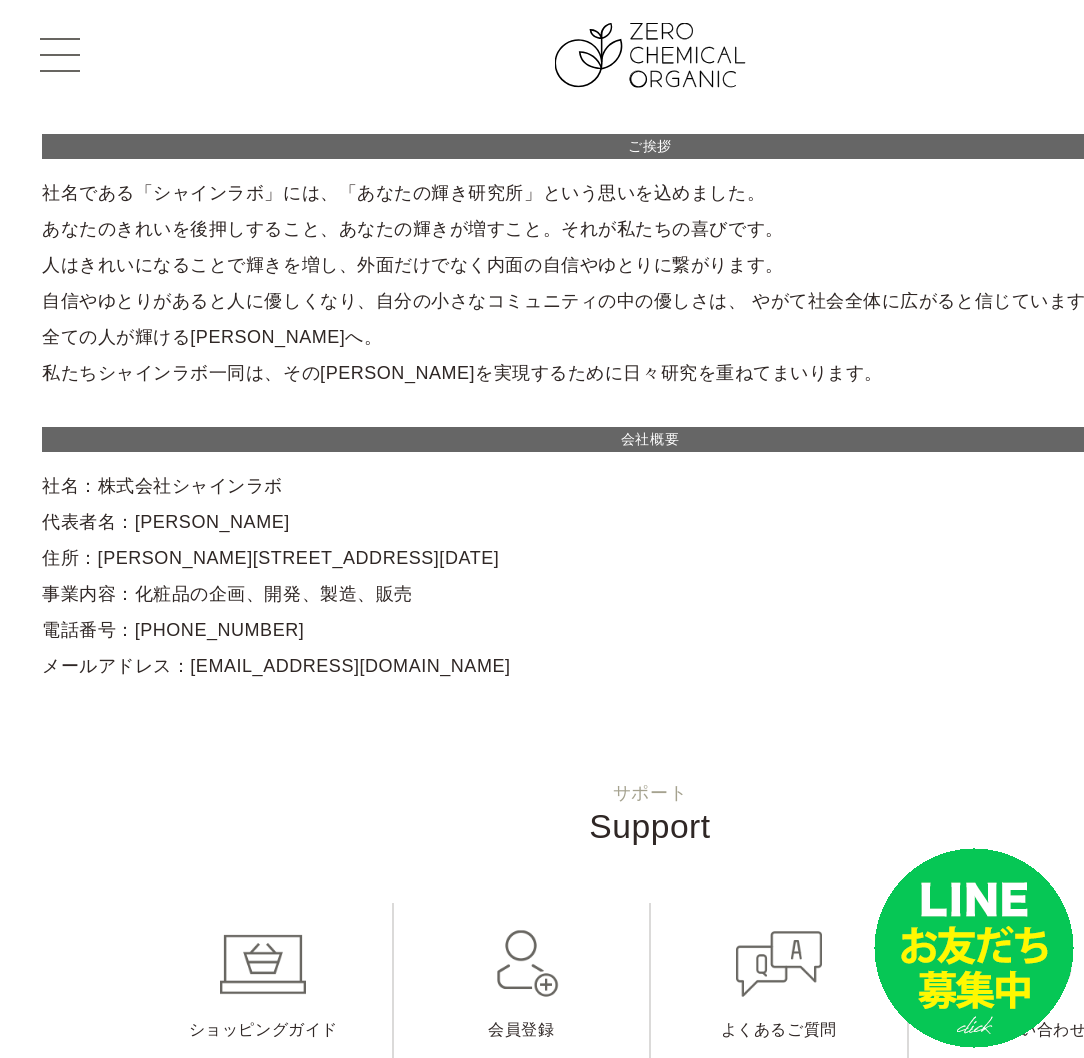 scroll, scrollTop: 0, scrollLeft: 0, axis: both 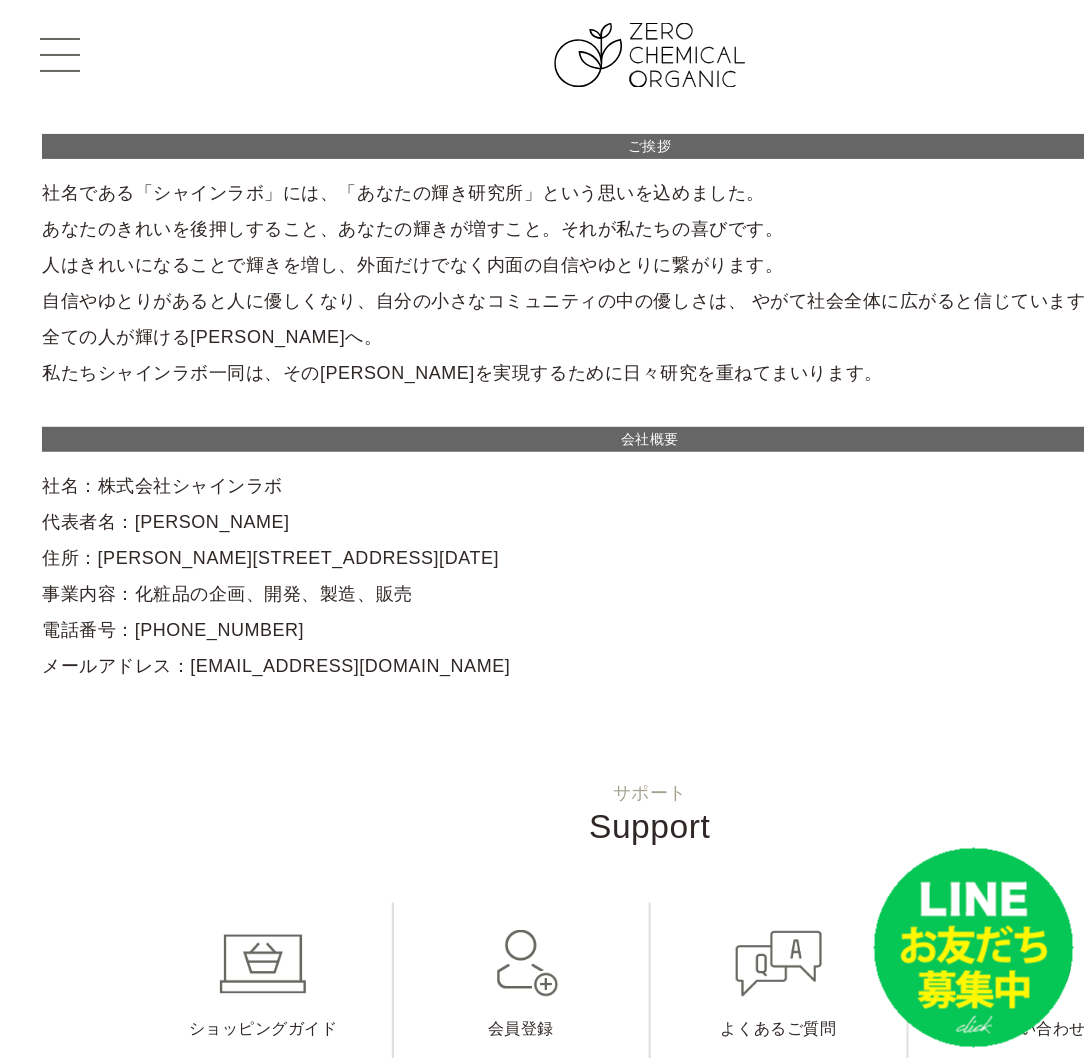 drag, startPoint x: 288, startPoint y: 483, endPoint x: 166, endPoint y: 427, distance: 134.23859 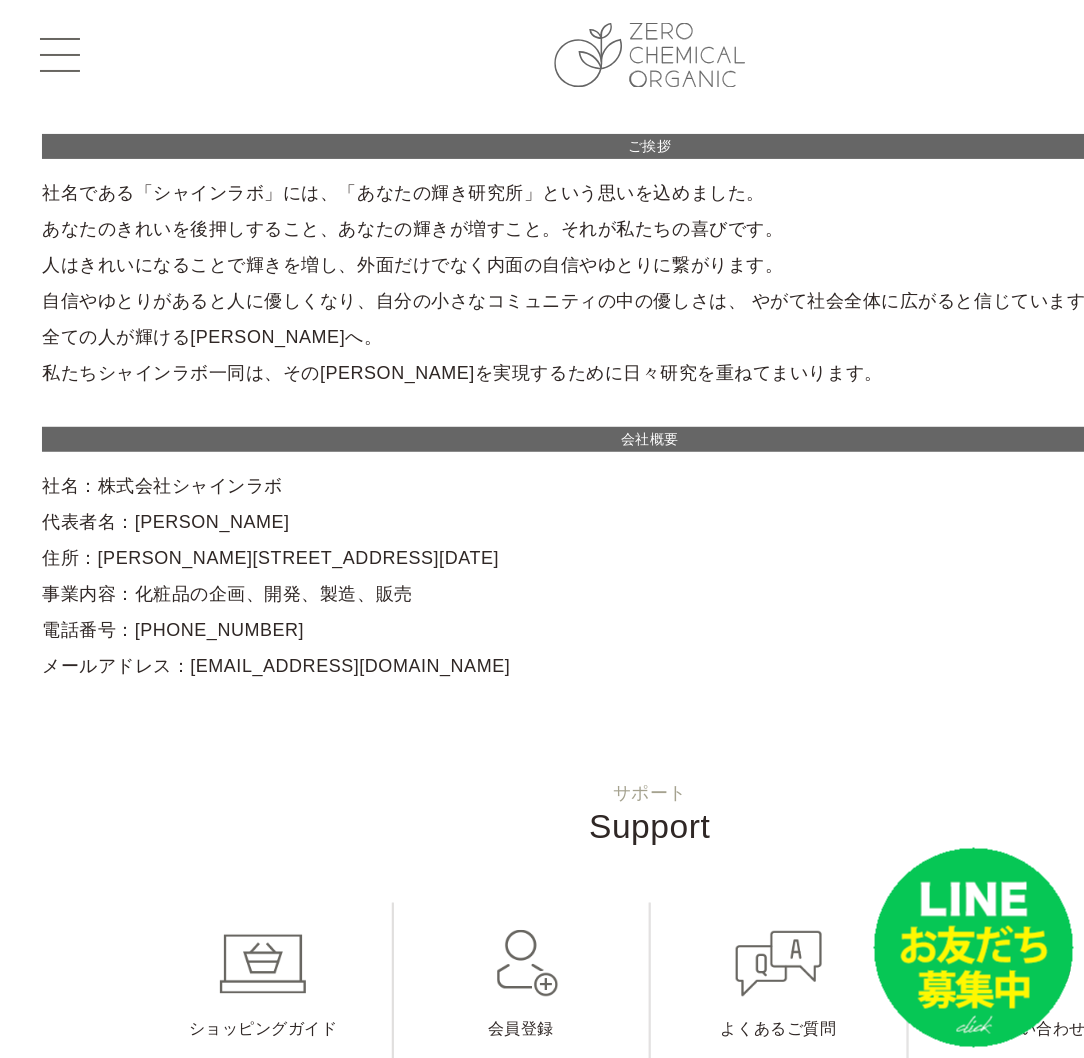 click at bounding box center [650, 55] 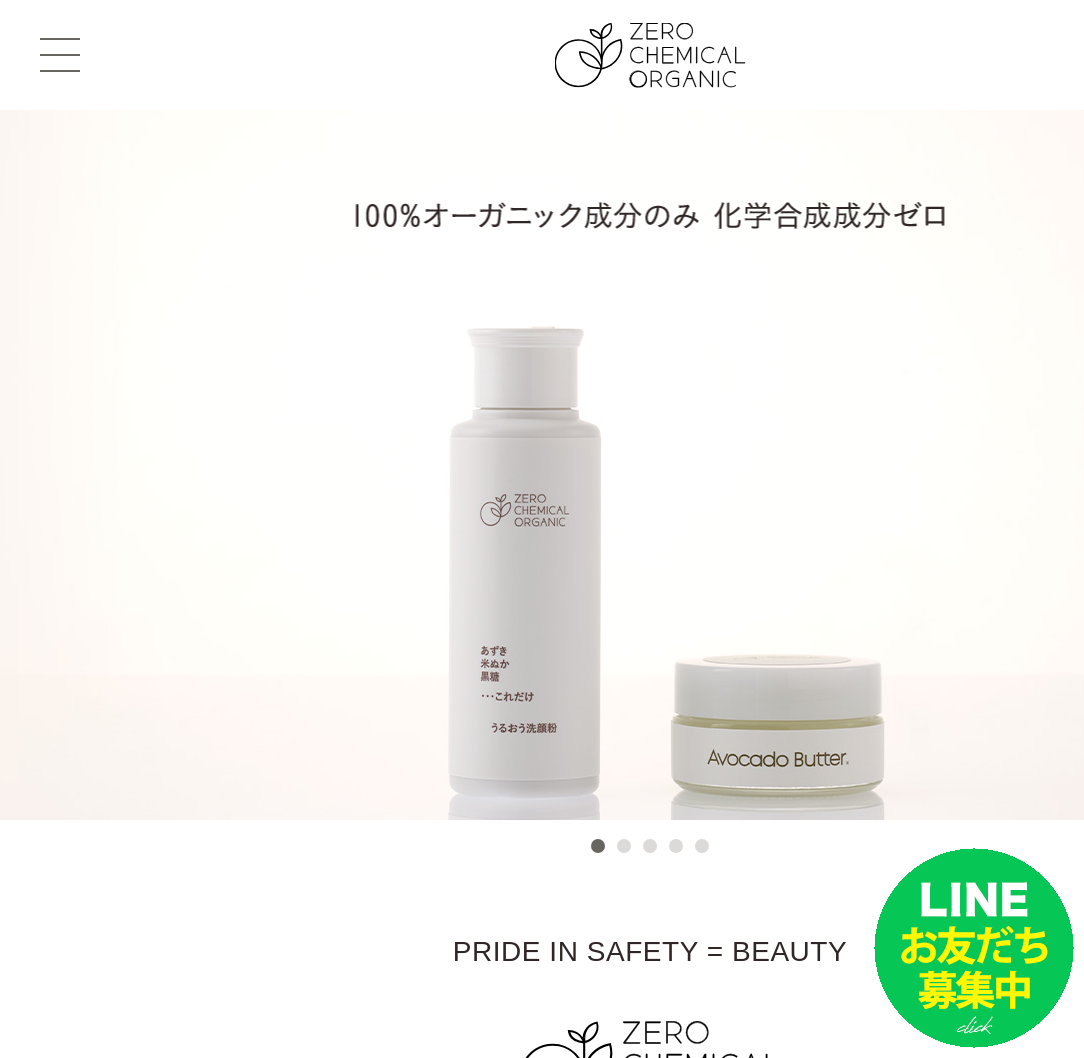 scroll, scrollTop: 0, scrollLeft: 0, axis: both 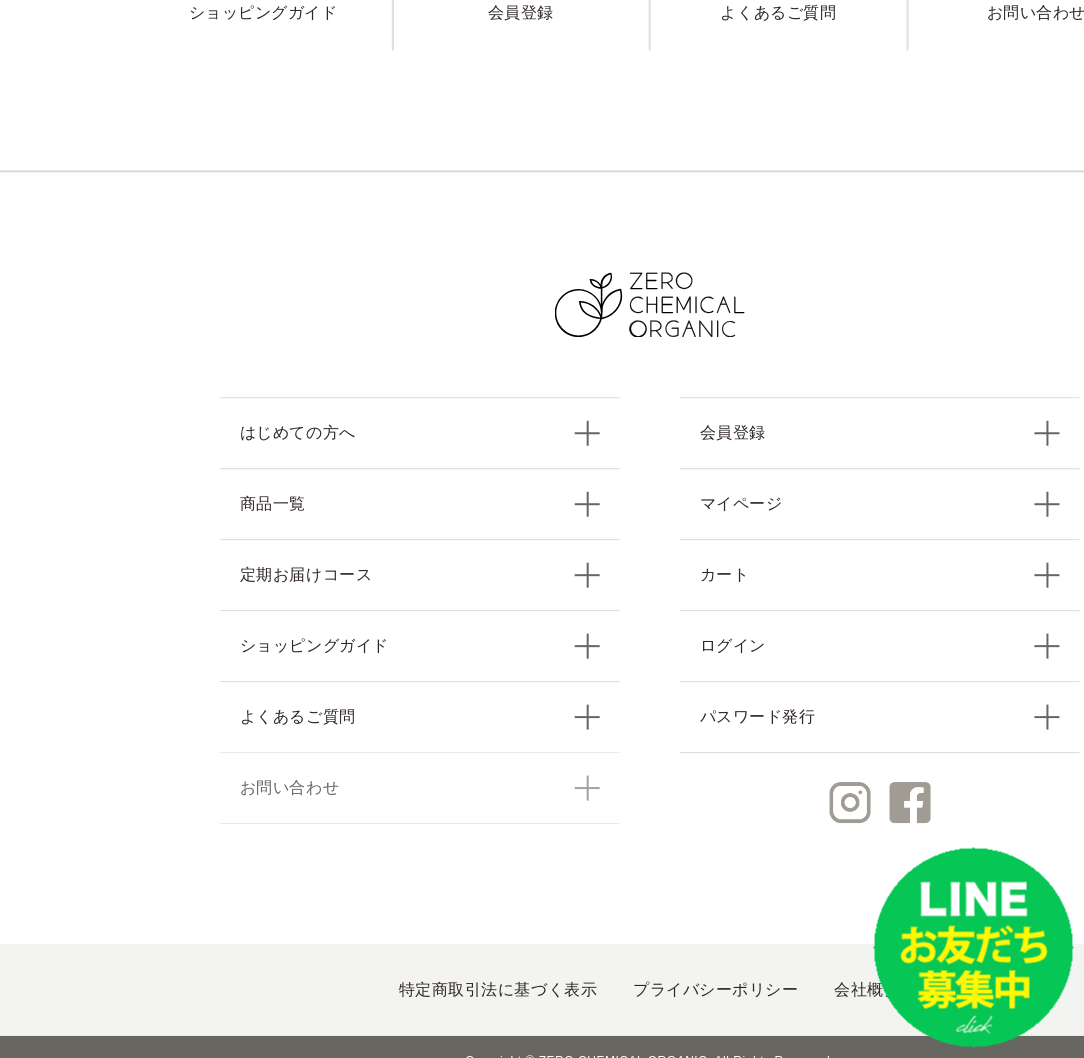 click on "お問い合わせ" at bounding box center (420, 788) 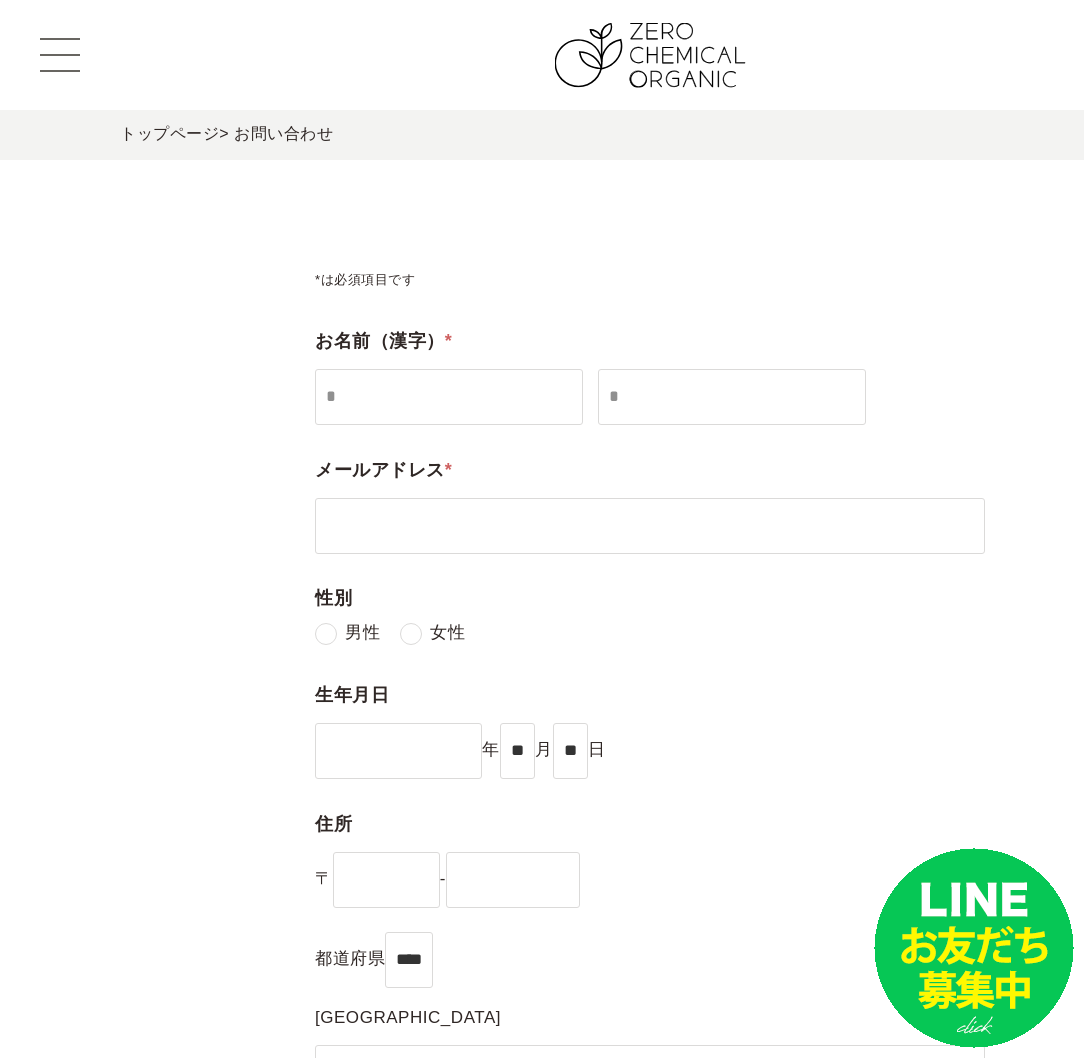 scroll, scrollTop: 0, scrollLeft: 0, axis: both 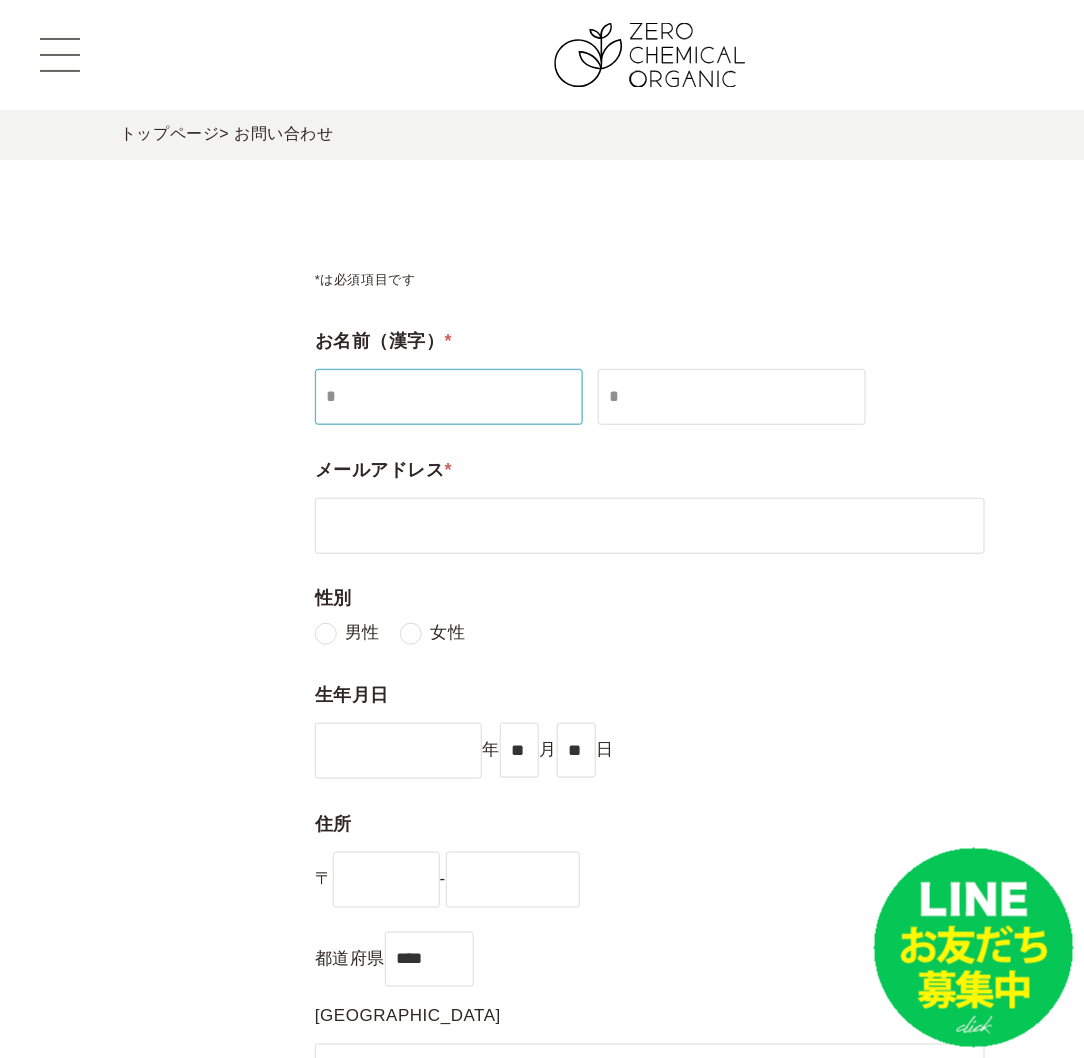 click at bounding box center (449, 397) 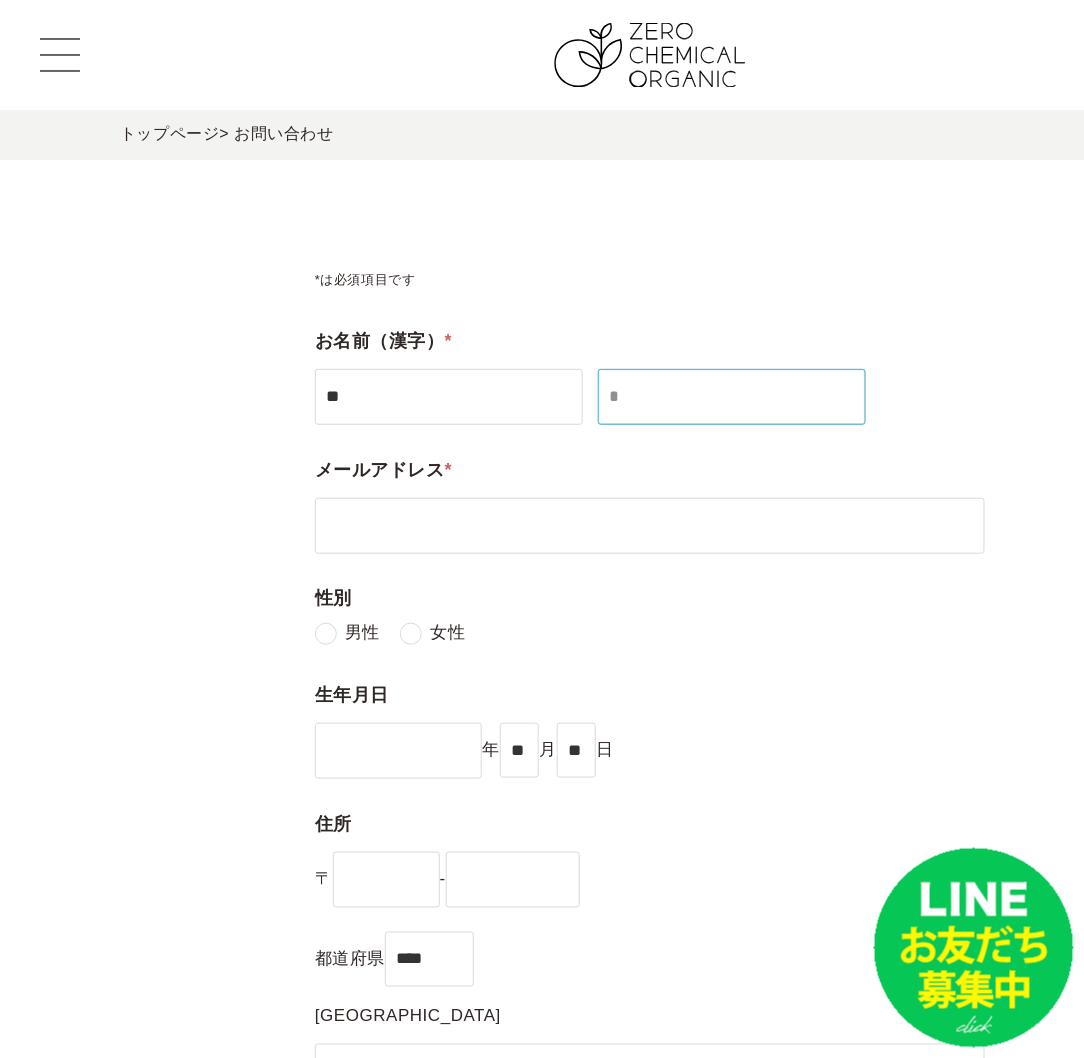 type on "***" 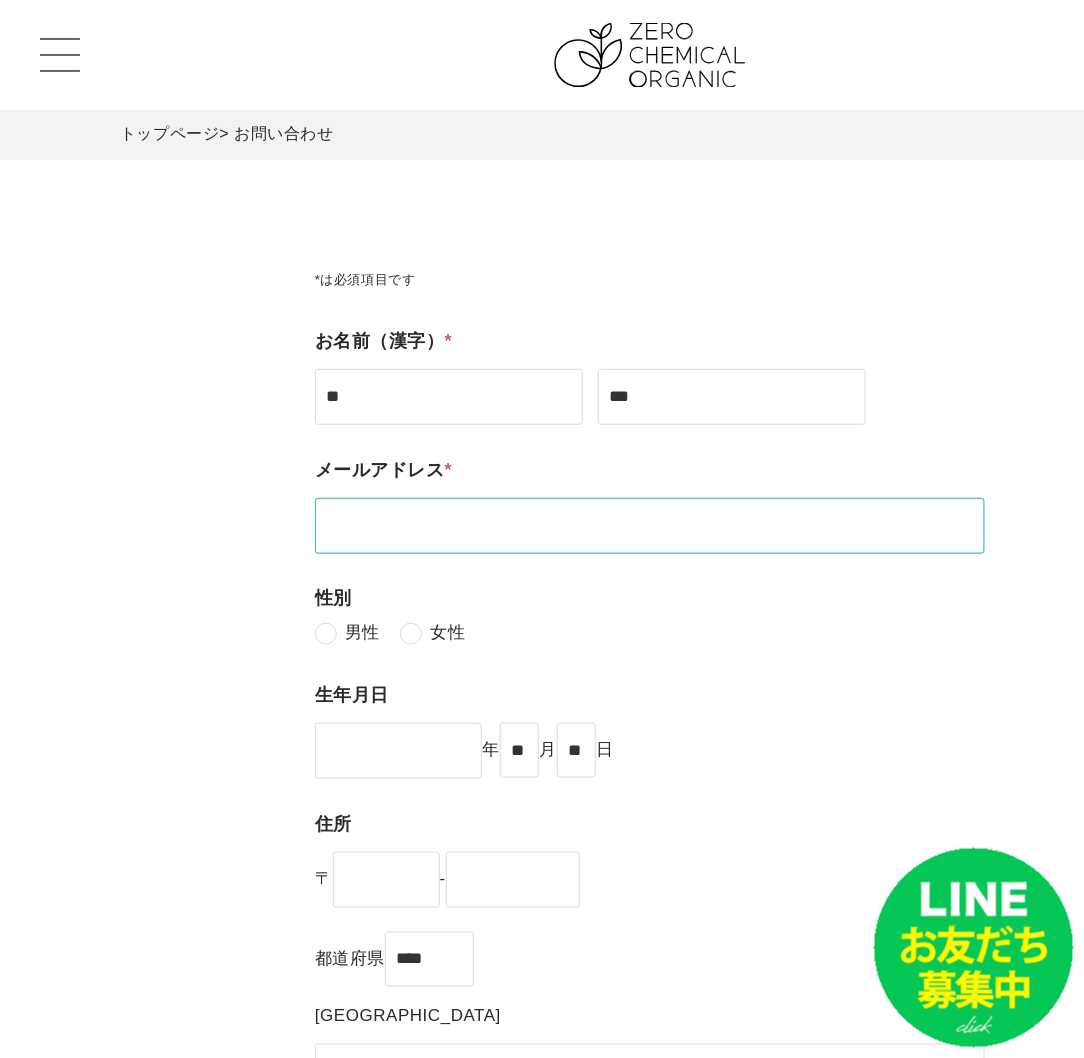type on "**********" 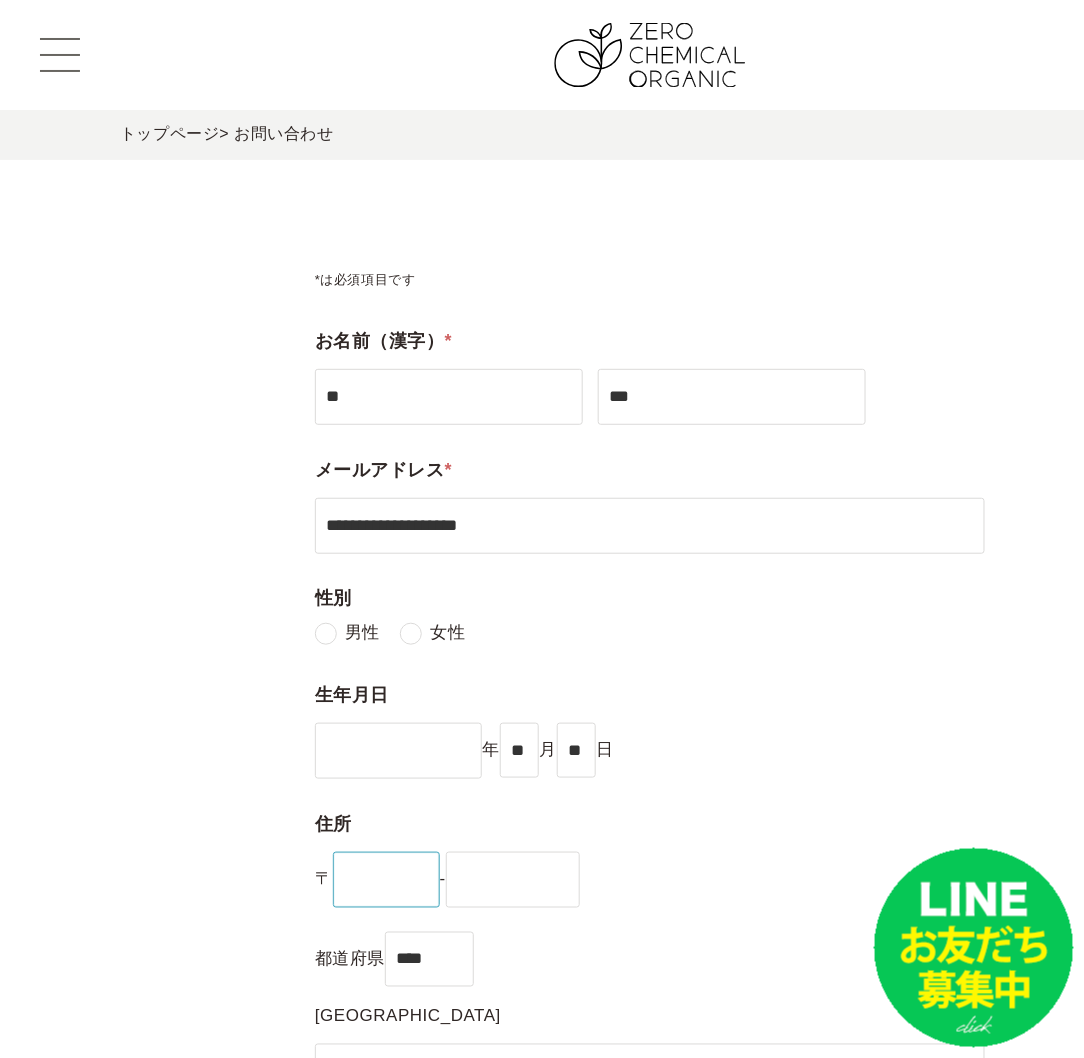 type on "***" 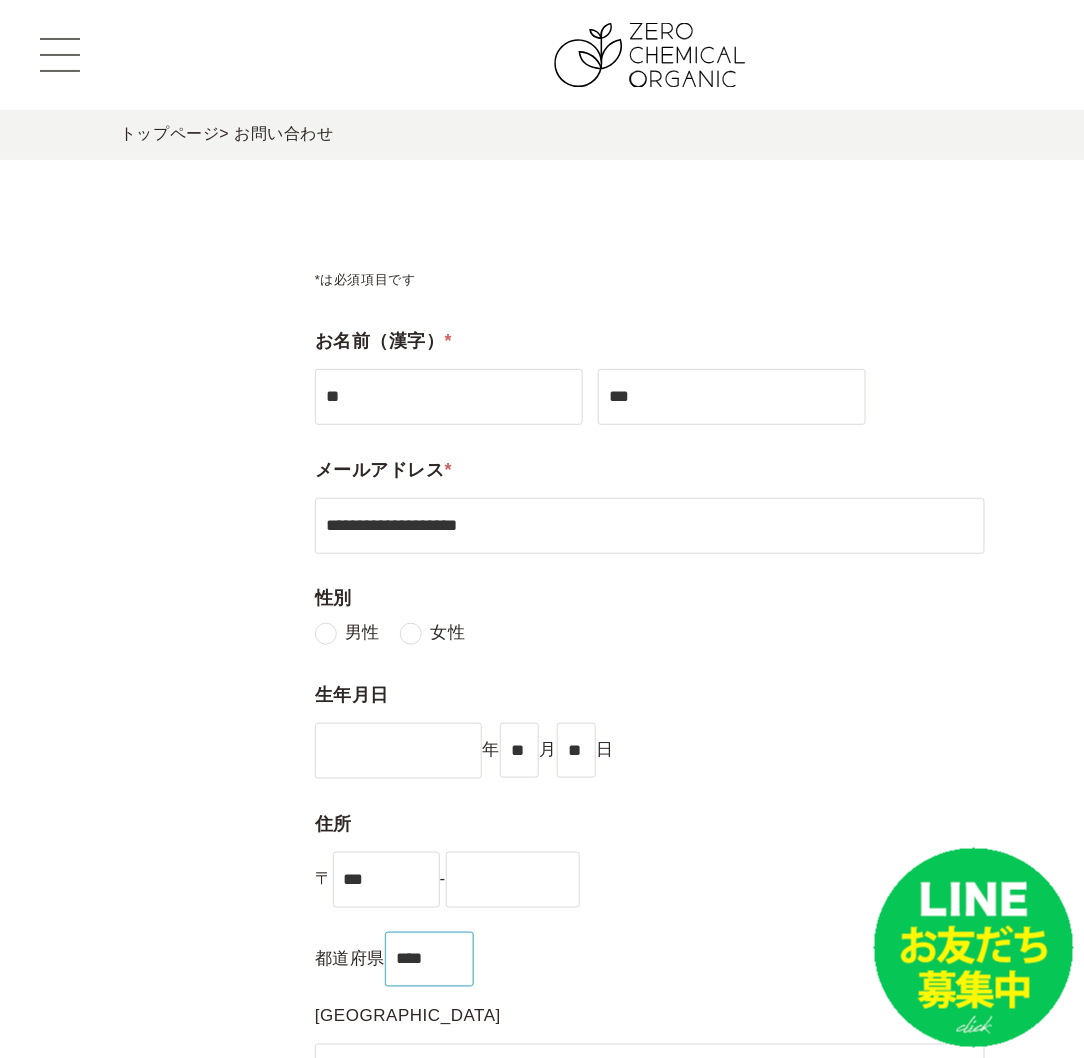 select on "**" 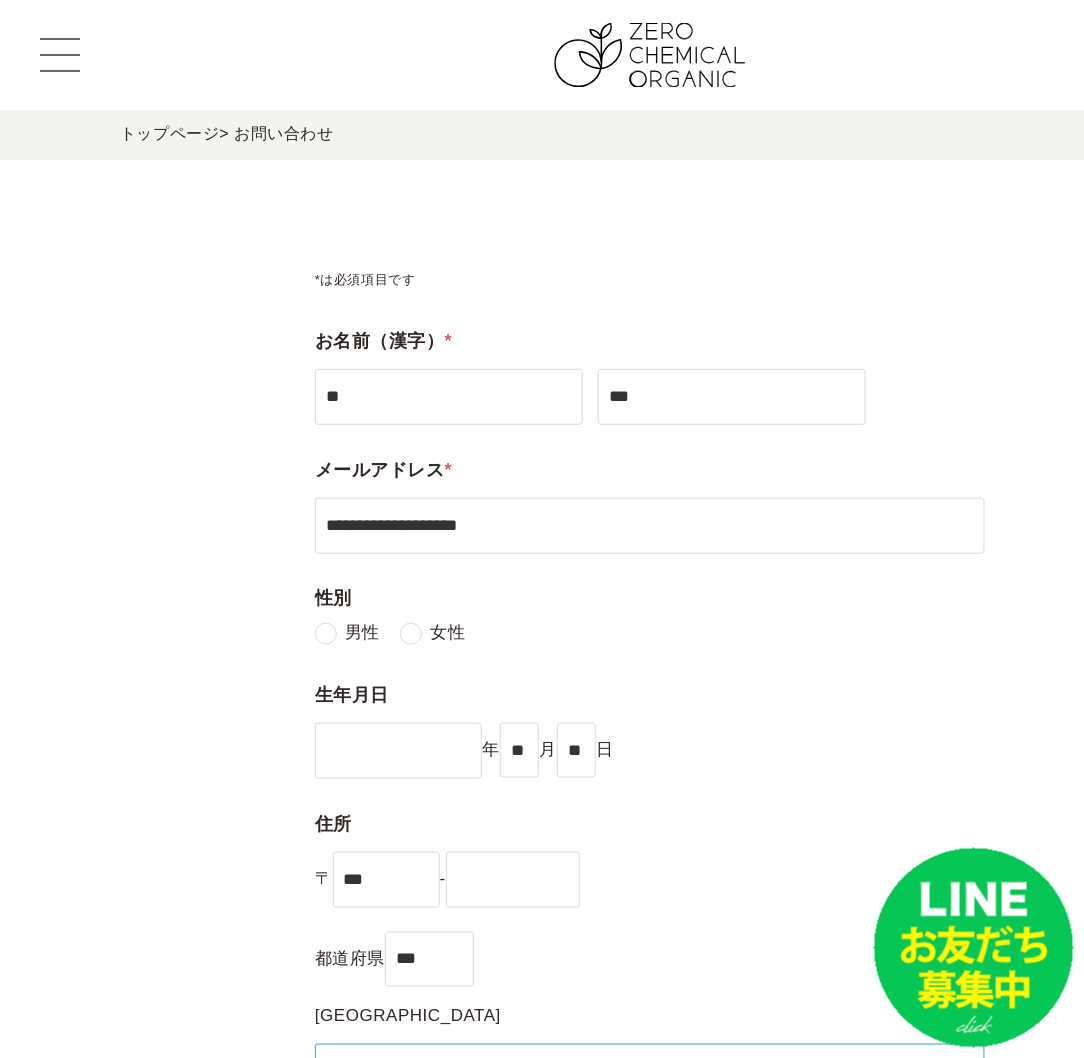 type on "**********" 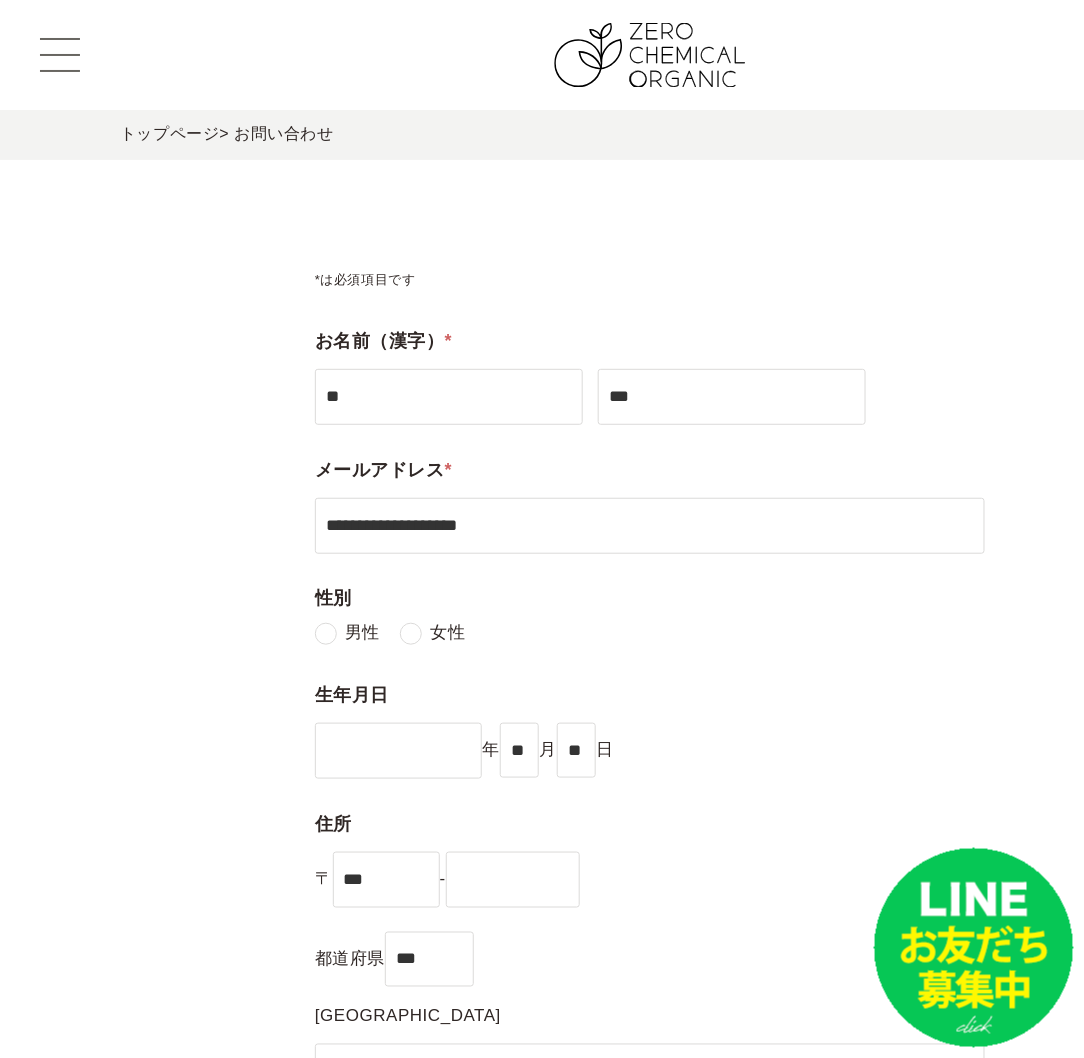 type on "**********" 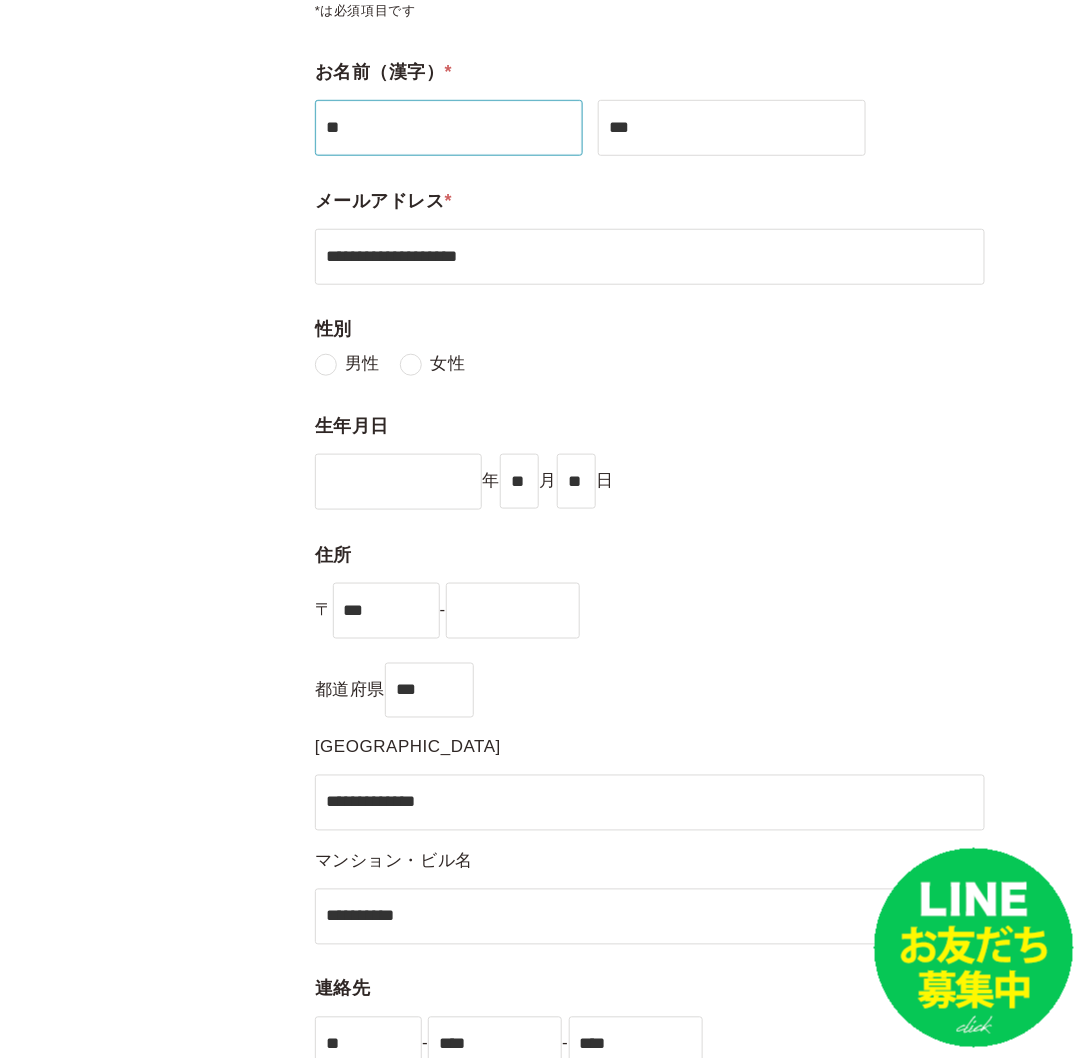 scroll, scrollTop: 600, scrollLeft: 0, axis: vertical 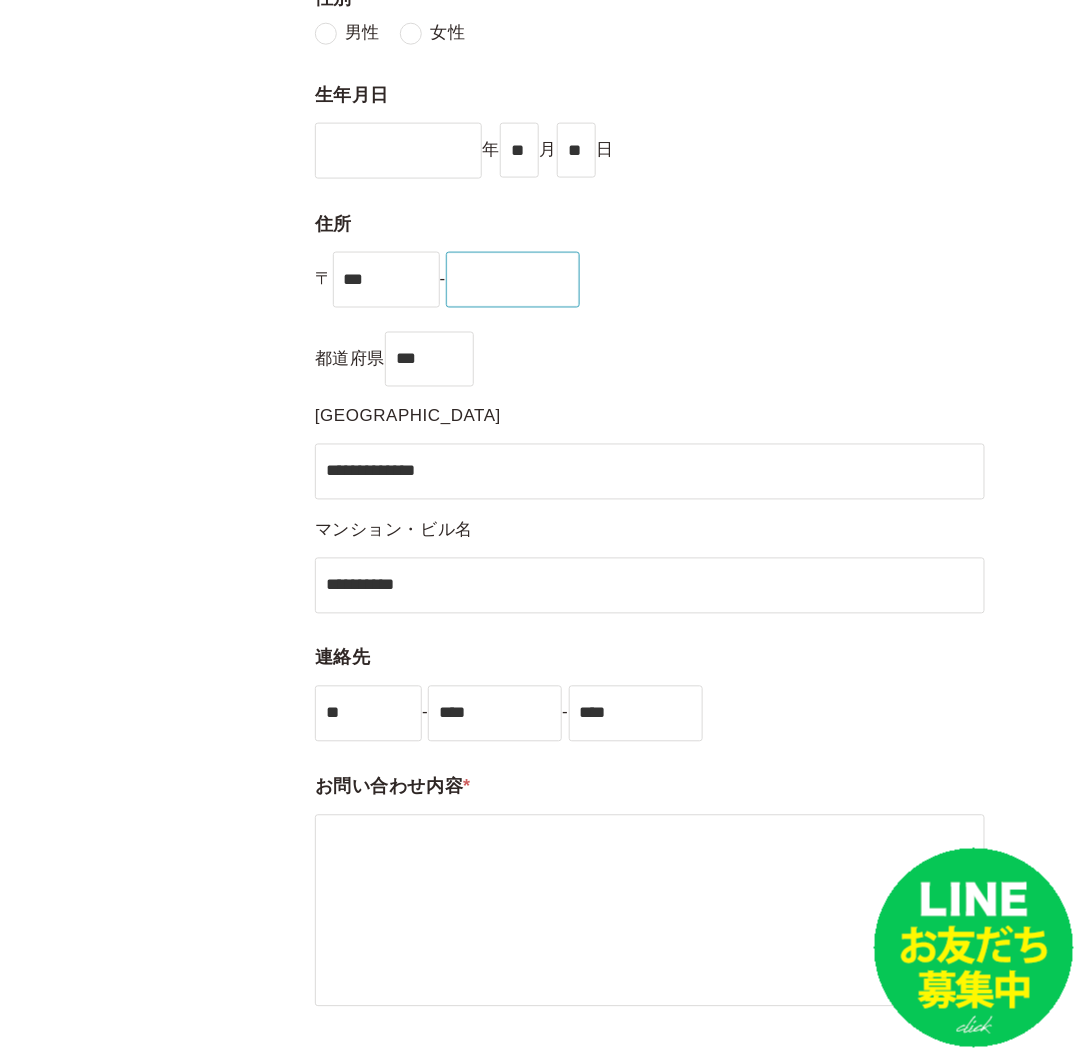 click at bounding box center (513, 280) 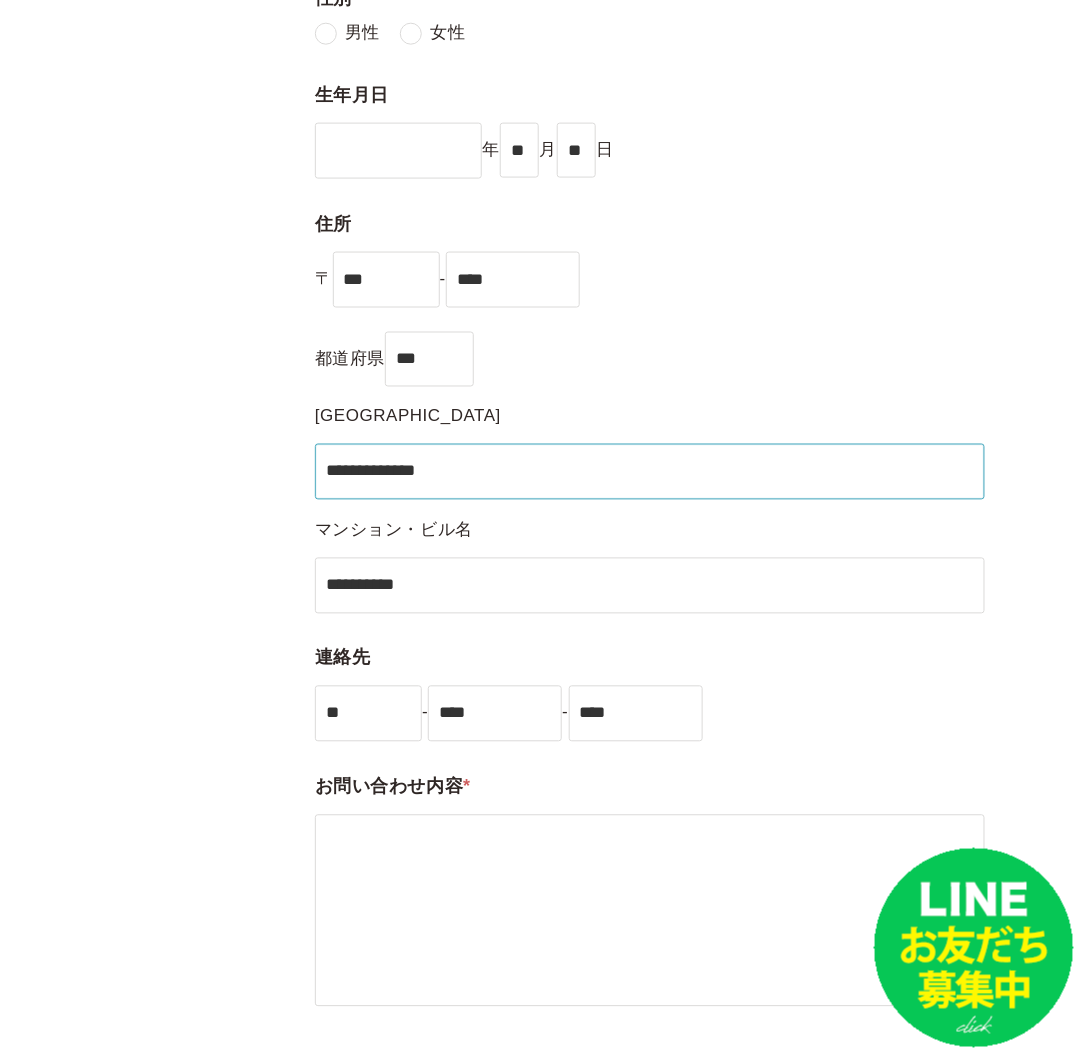 click on "**********" at bounding box center (650, 472) 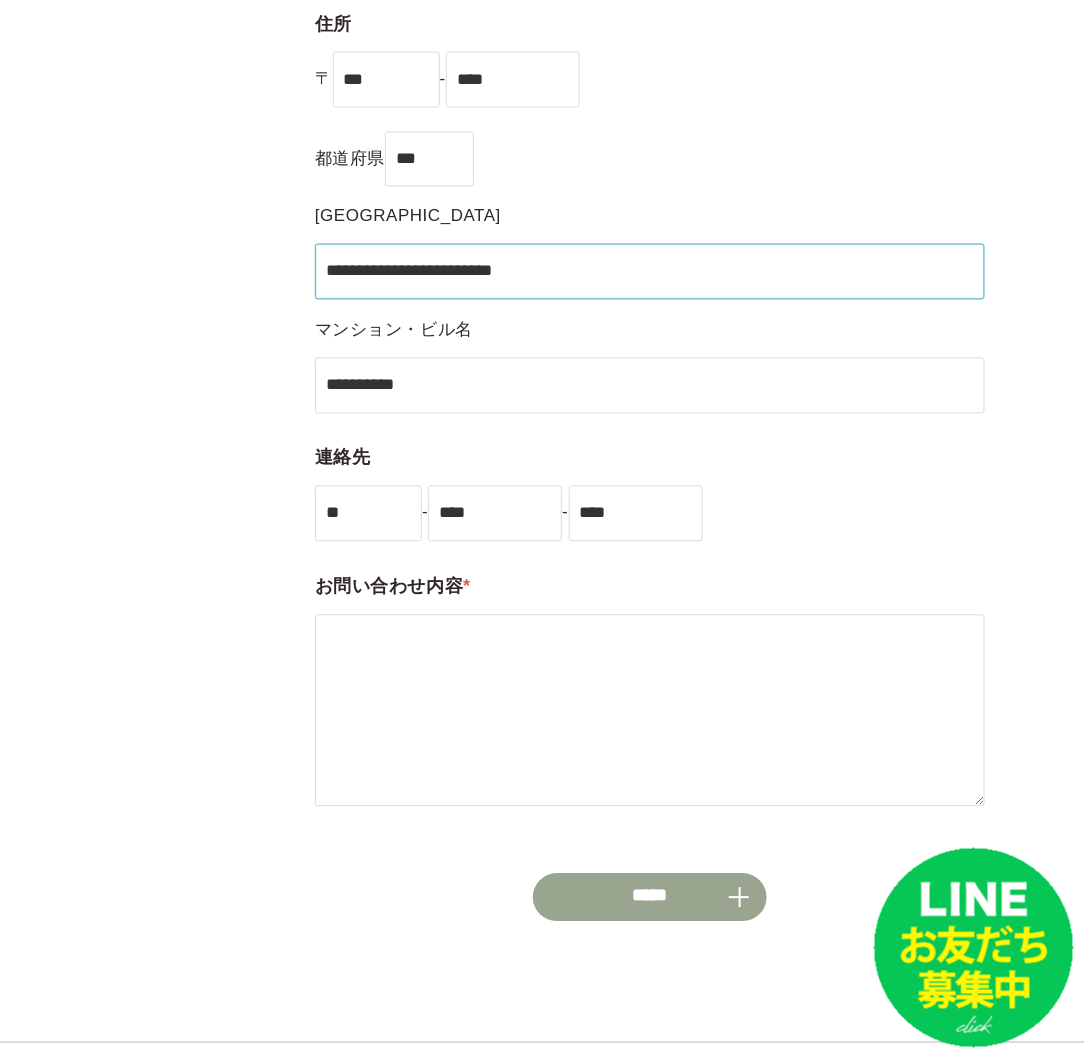 scroll, scrollTop: 900, scrollLeft: 0, axis: vertical 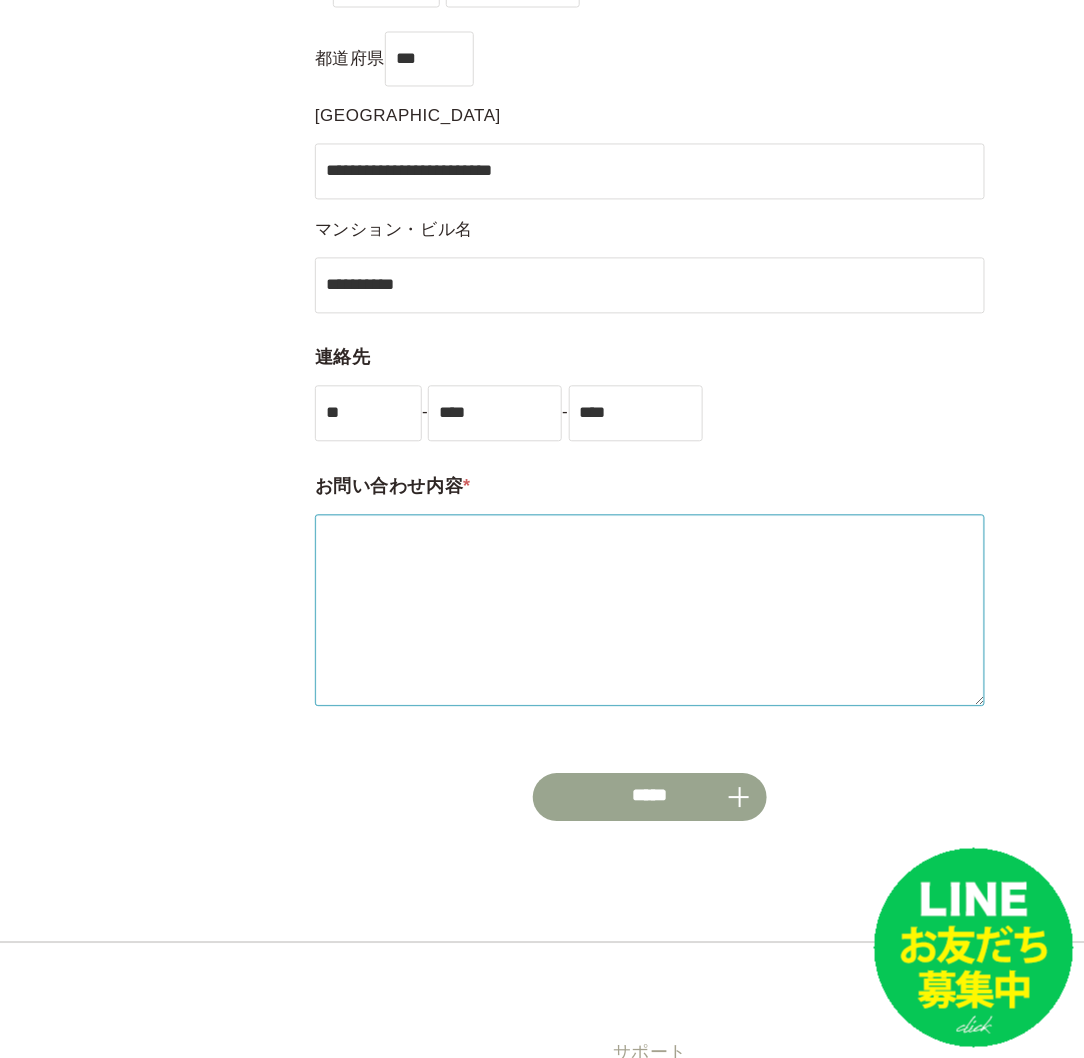 click at bounding box center (650, 611) 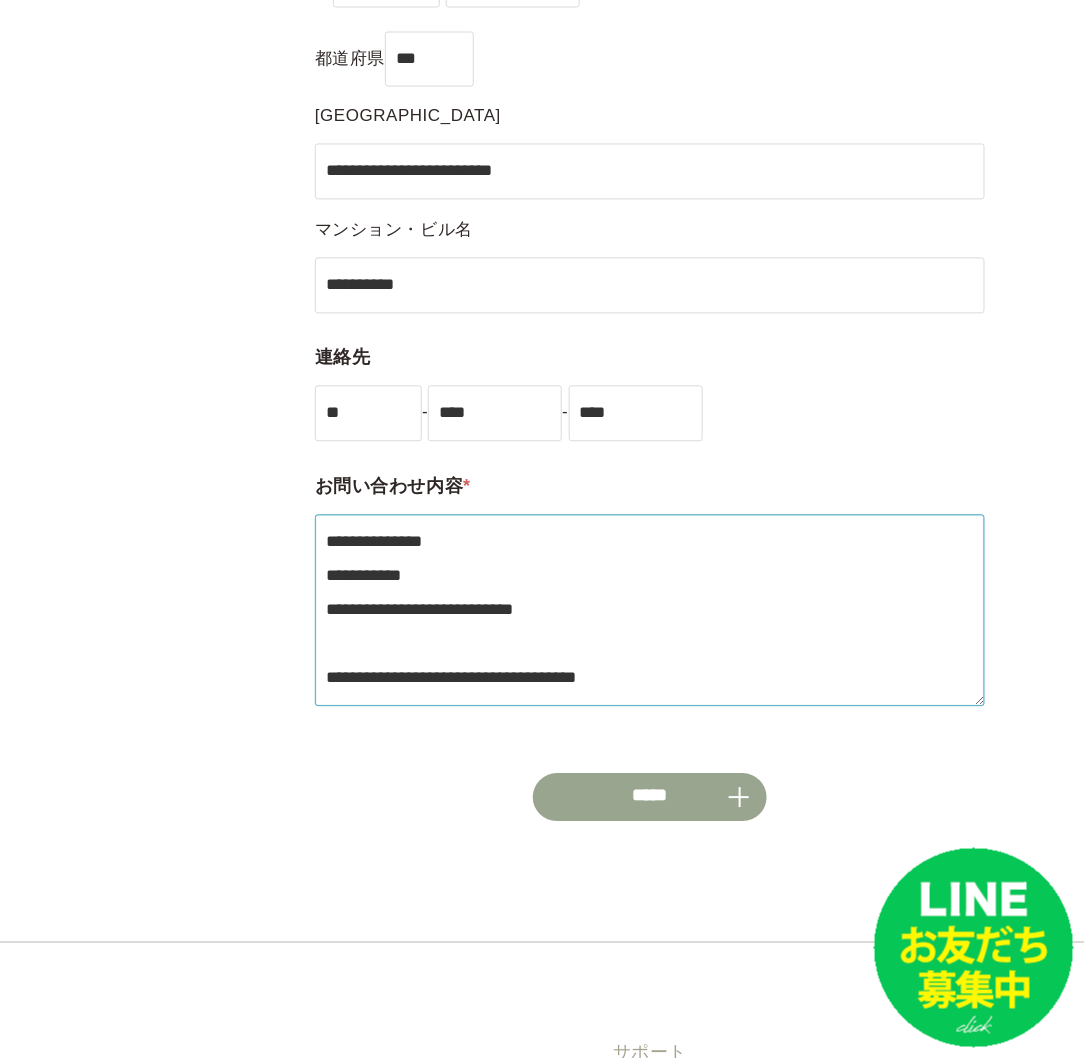 scroll, scrollTop: 665, scrollLeft: 0, axis: vertical 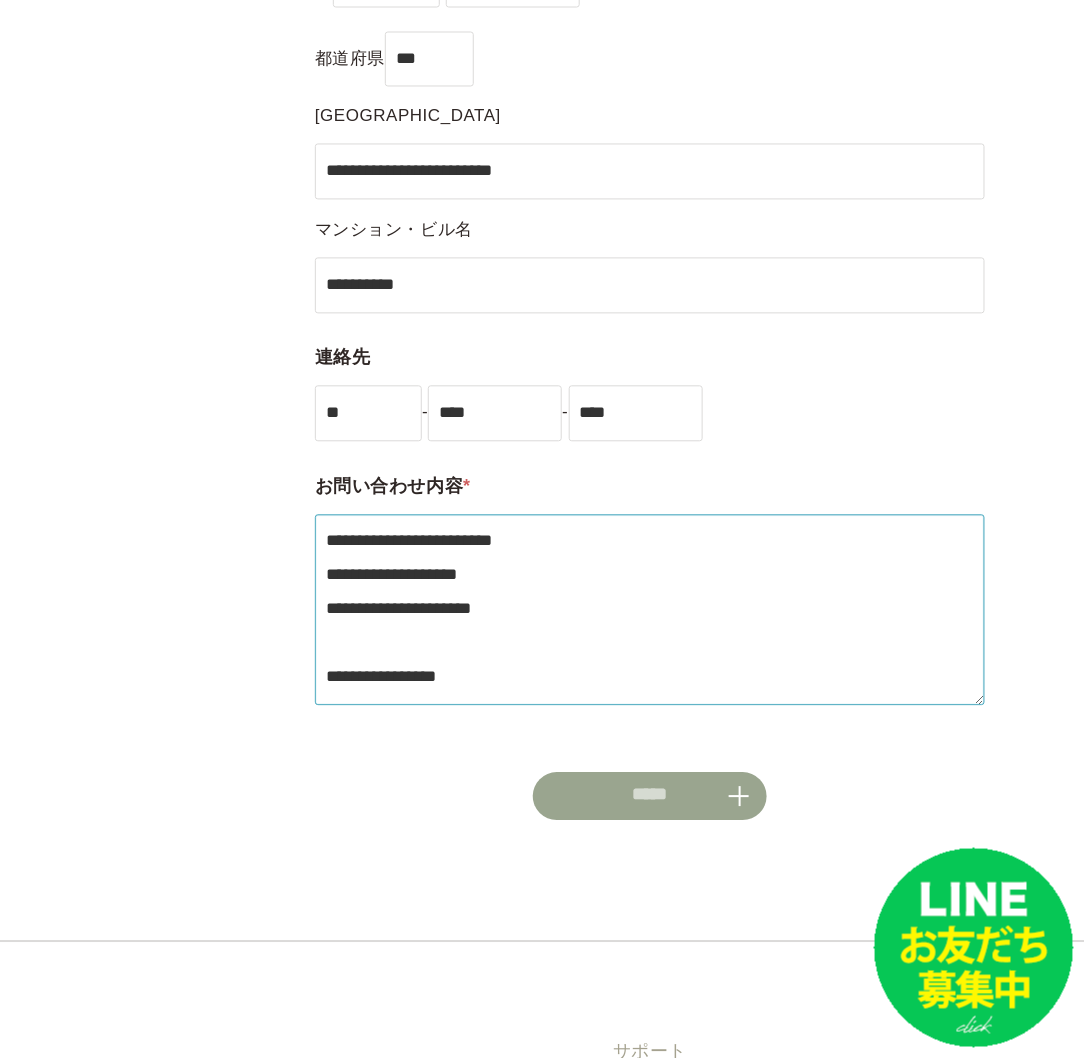 type on "**********" 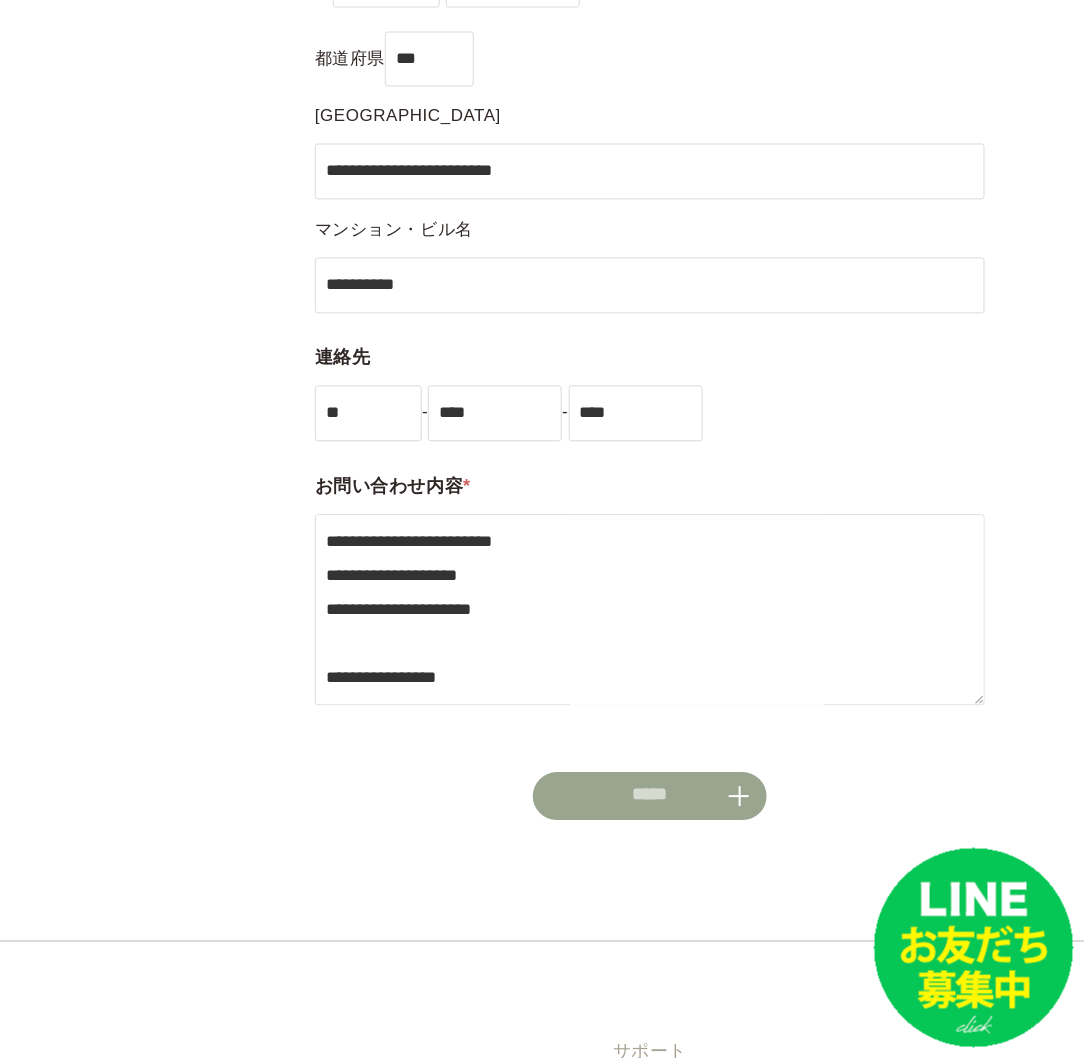 click on "*****" at bounding box center [650, 797] 